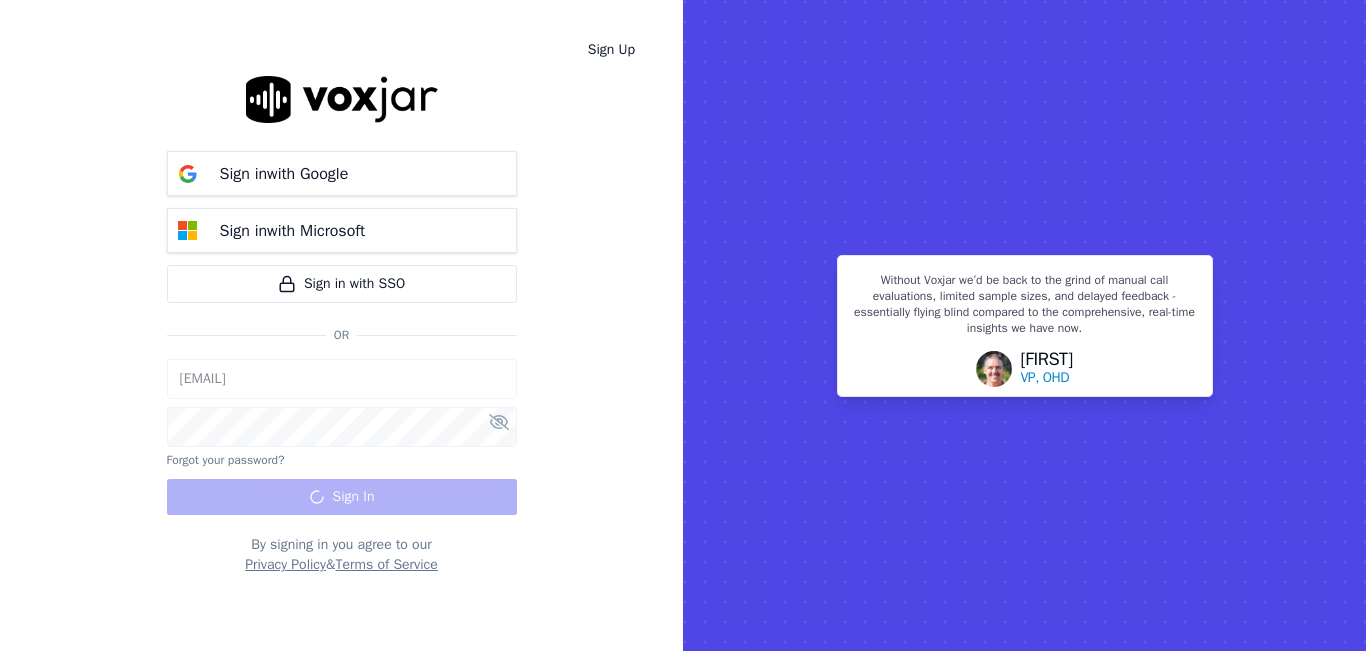 scroll, scrollTop: 0, scrollLeft: 0, axis: both 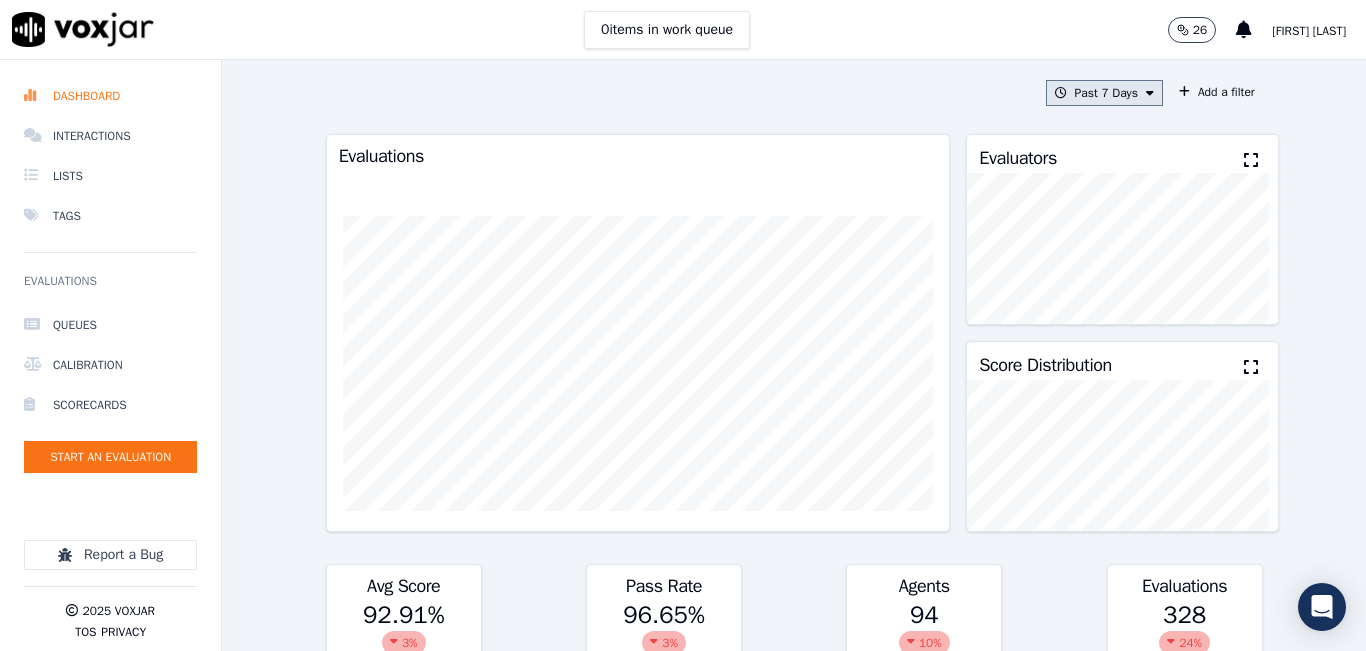 click on "Past 7 Days" at bounding box center [1104, 93] 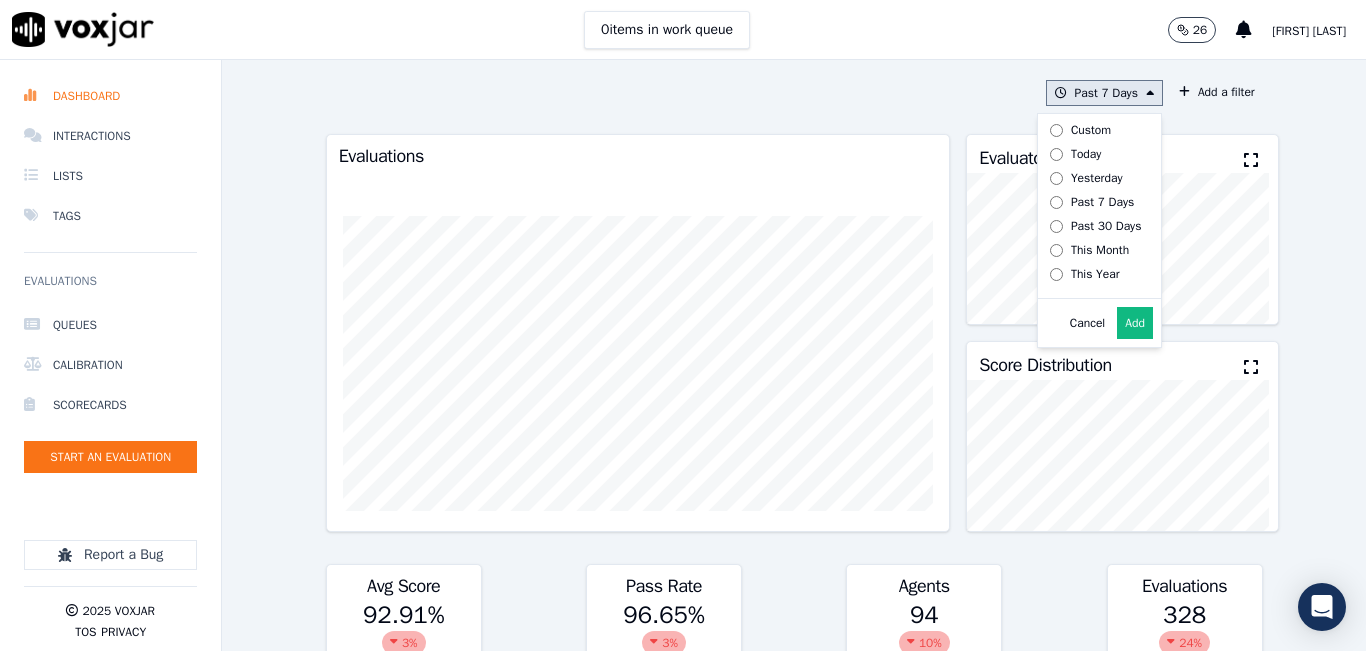 click on "Add" at bounding box center (1135, 323) 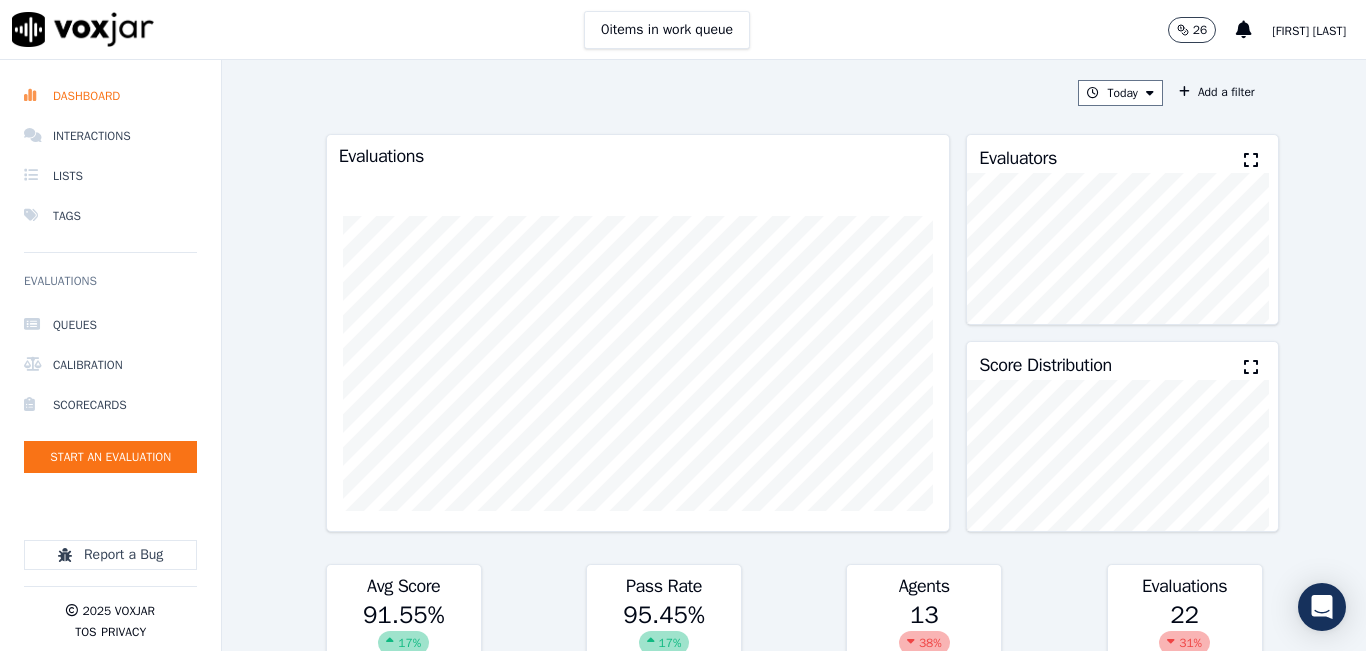 click at bounding box center (1251, 160) 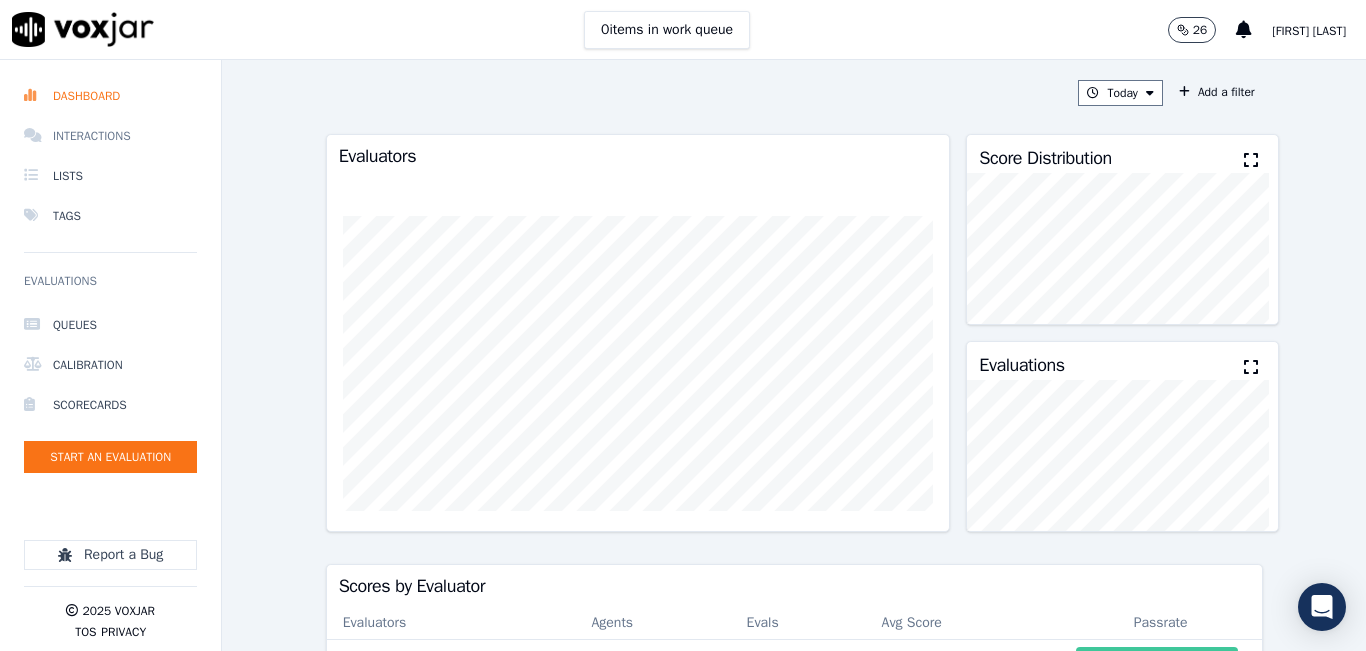 click on "Interactions" at bounding box center [110, 136] 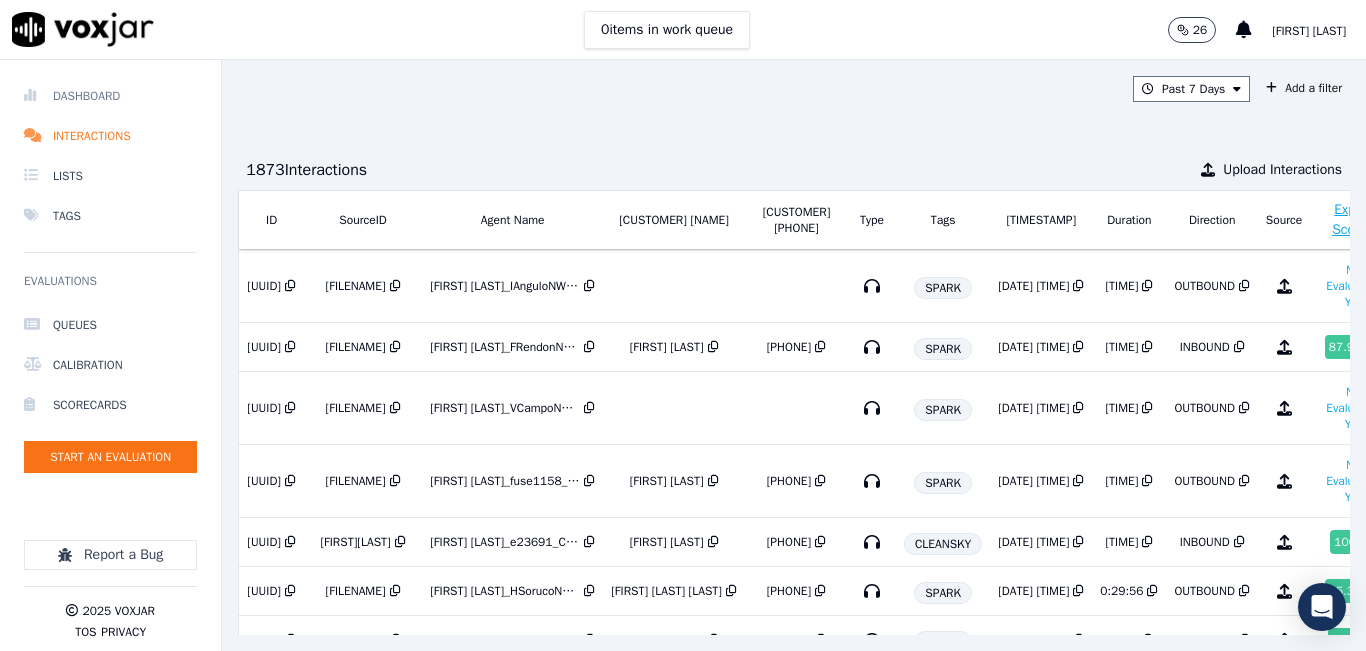 click on "Dashboard" at bounding box center [110, 96] 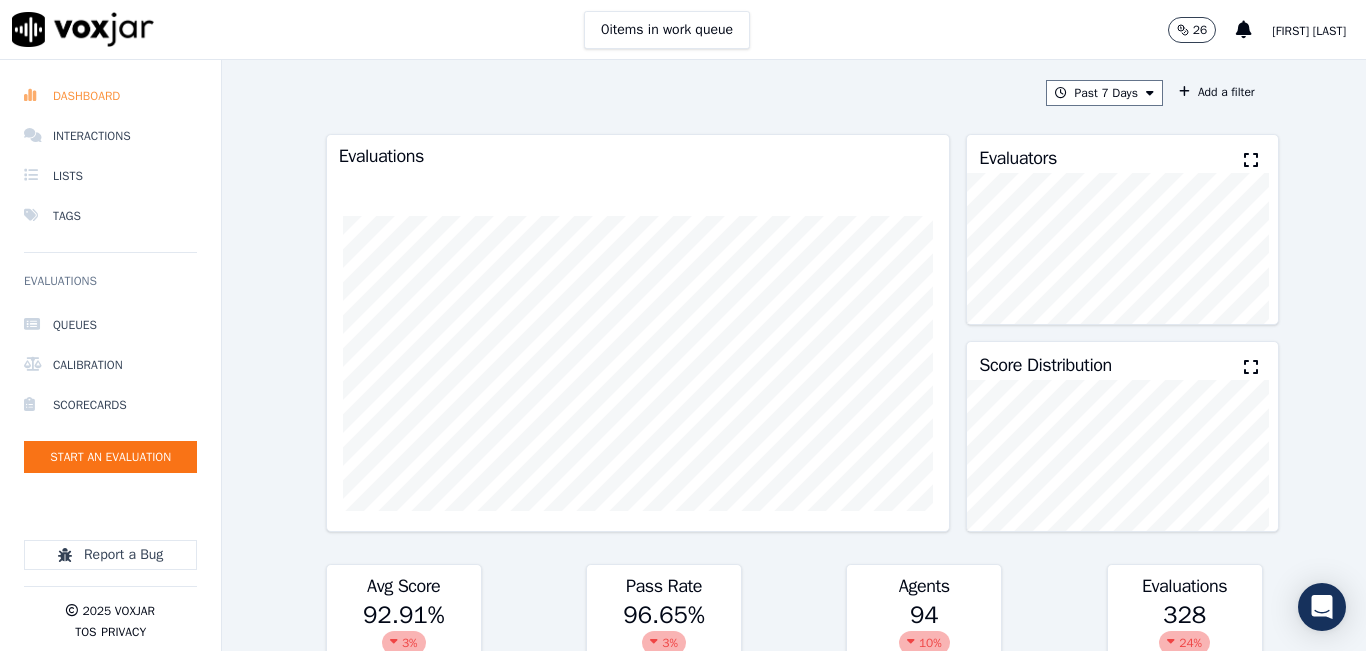 click on "Dashboard" at bounding box center [110, 96] 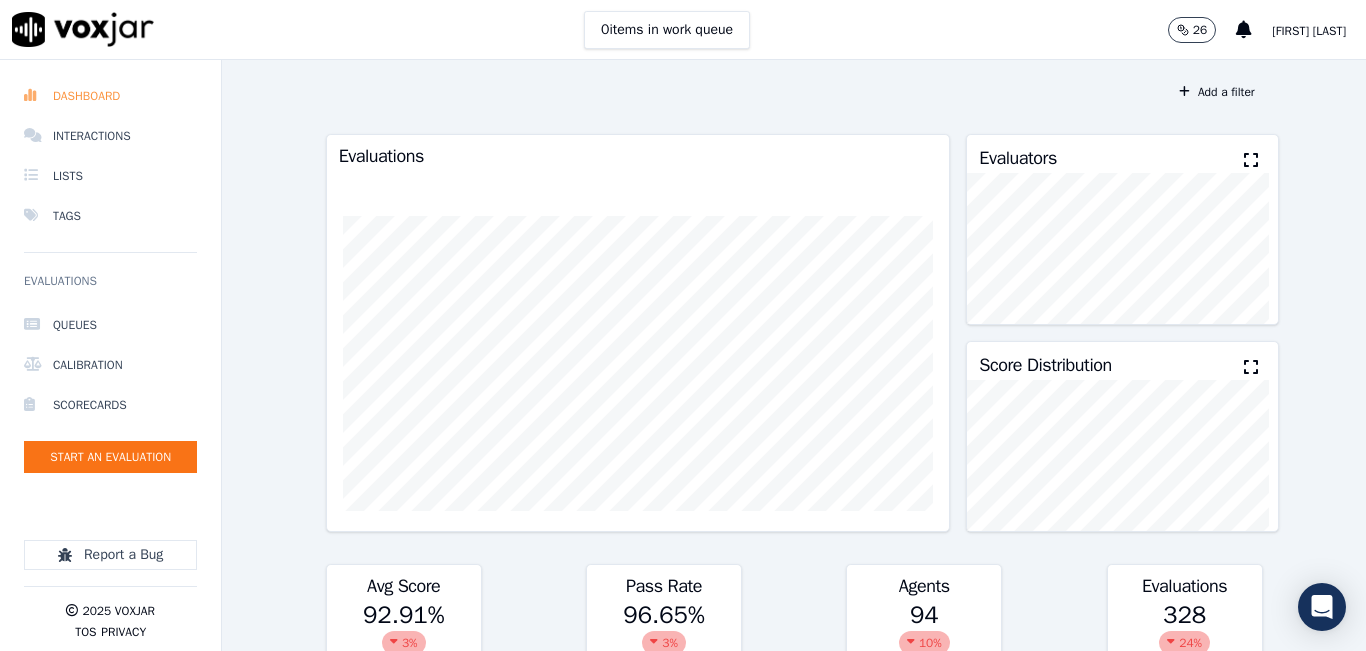 click on "Dashboard" at bounding box center (110, 96) 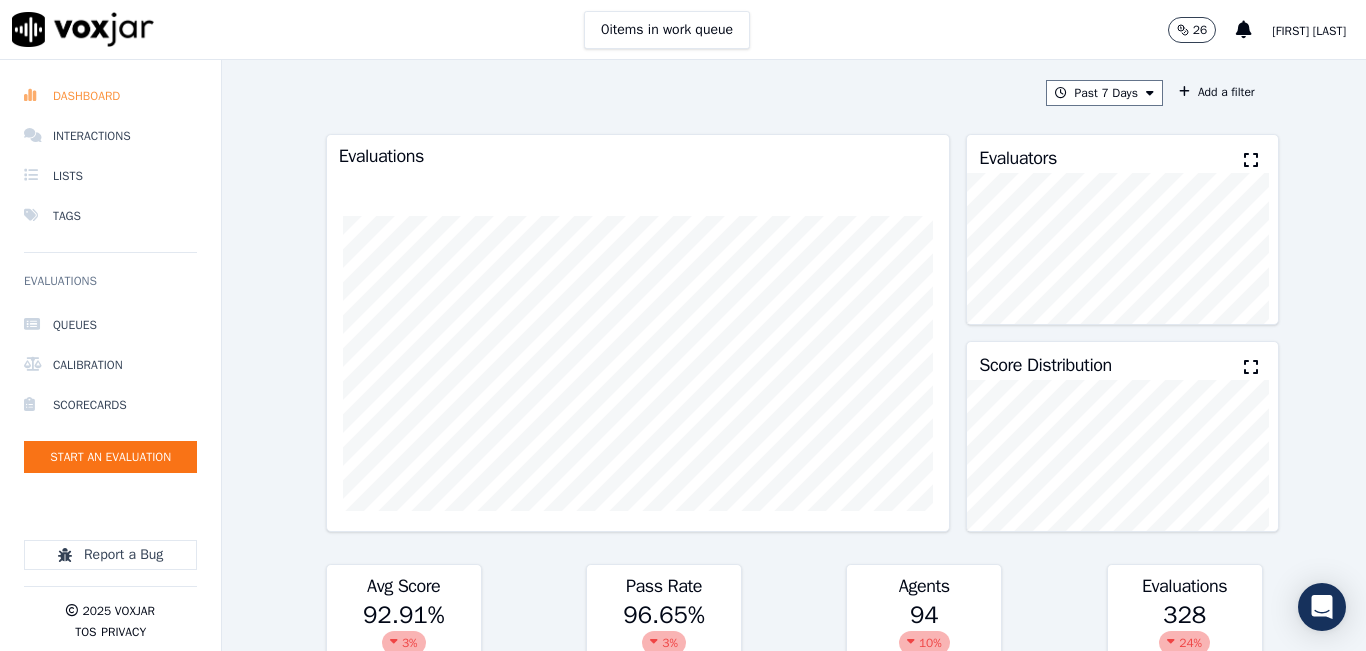 click on "Dashboard" at bounding box center (110, 96) 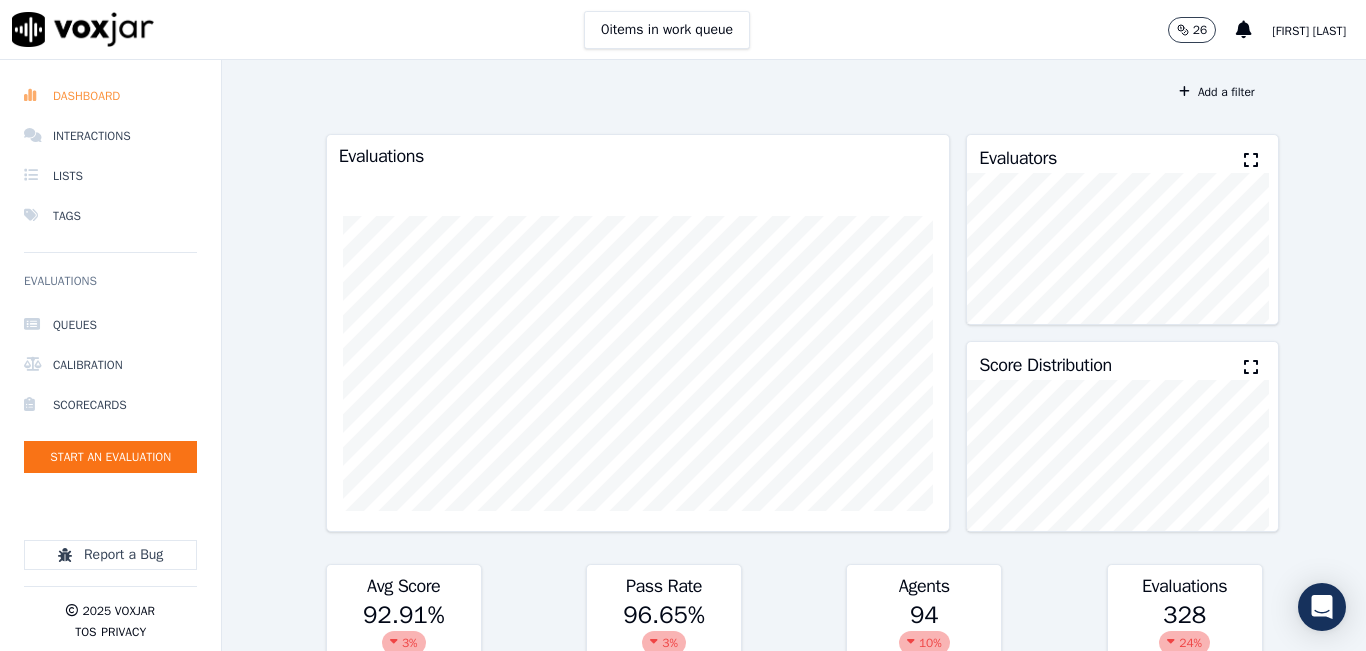 click on "Dashboard" at bounding box center (110, 96) 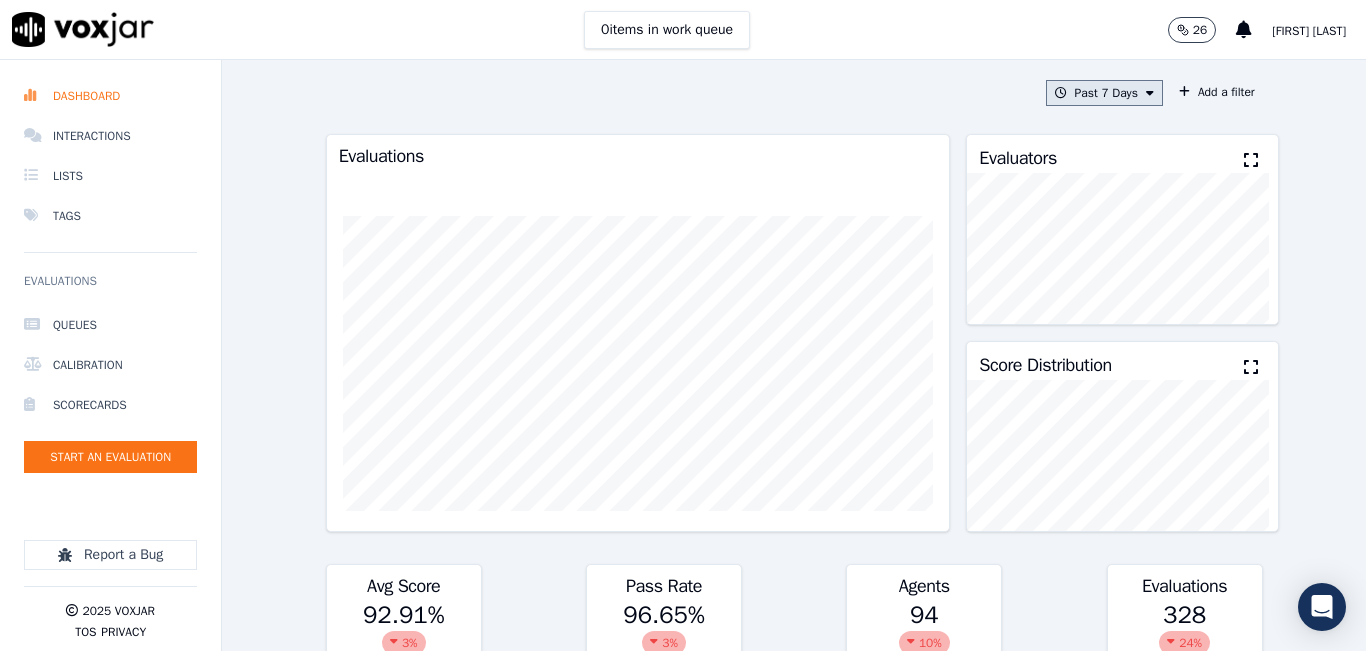 click on "Past 7 Days" at bounding box center (1104, 93) 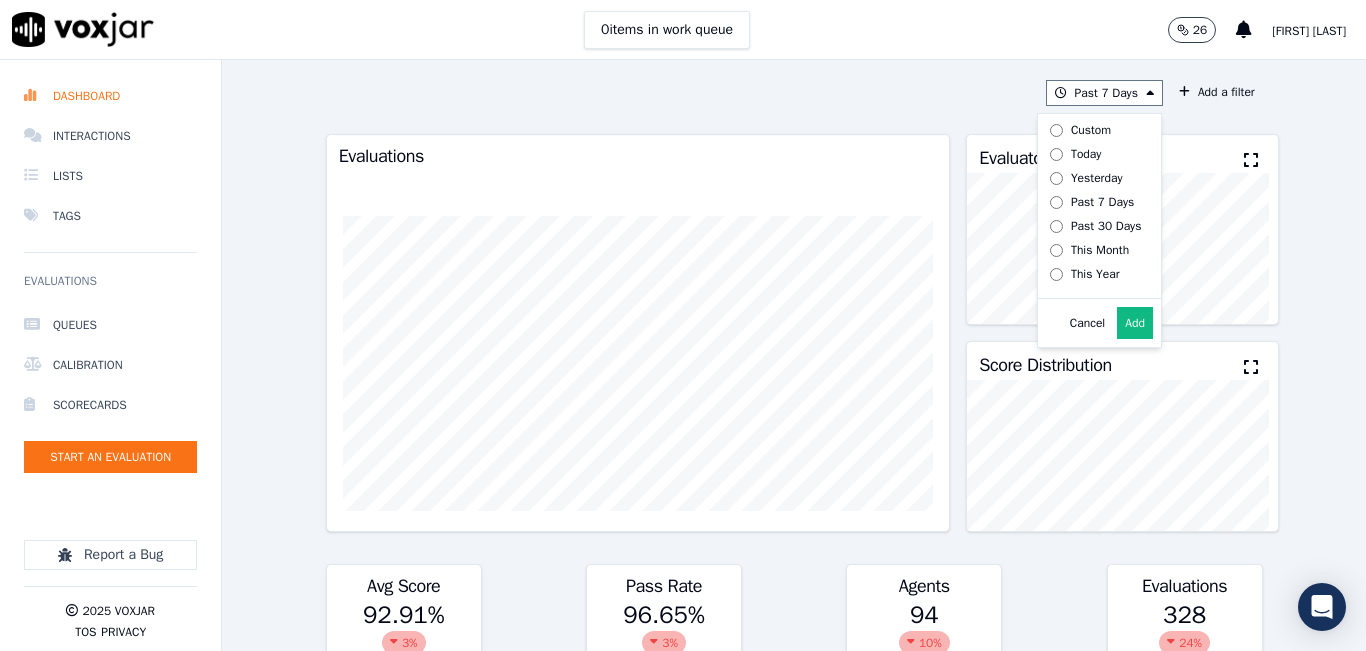 click on "Evaluators" at bounding box center (1122, 154) 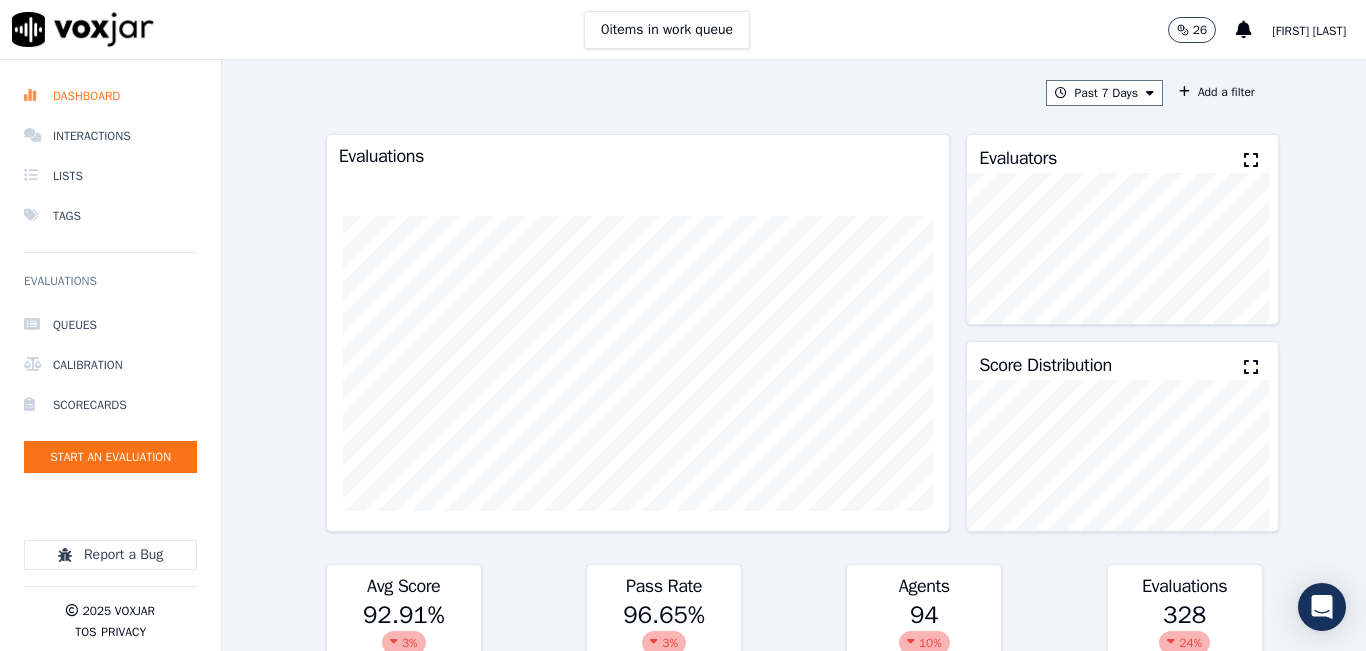 click at bounding box center (1251, 160) 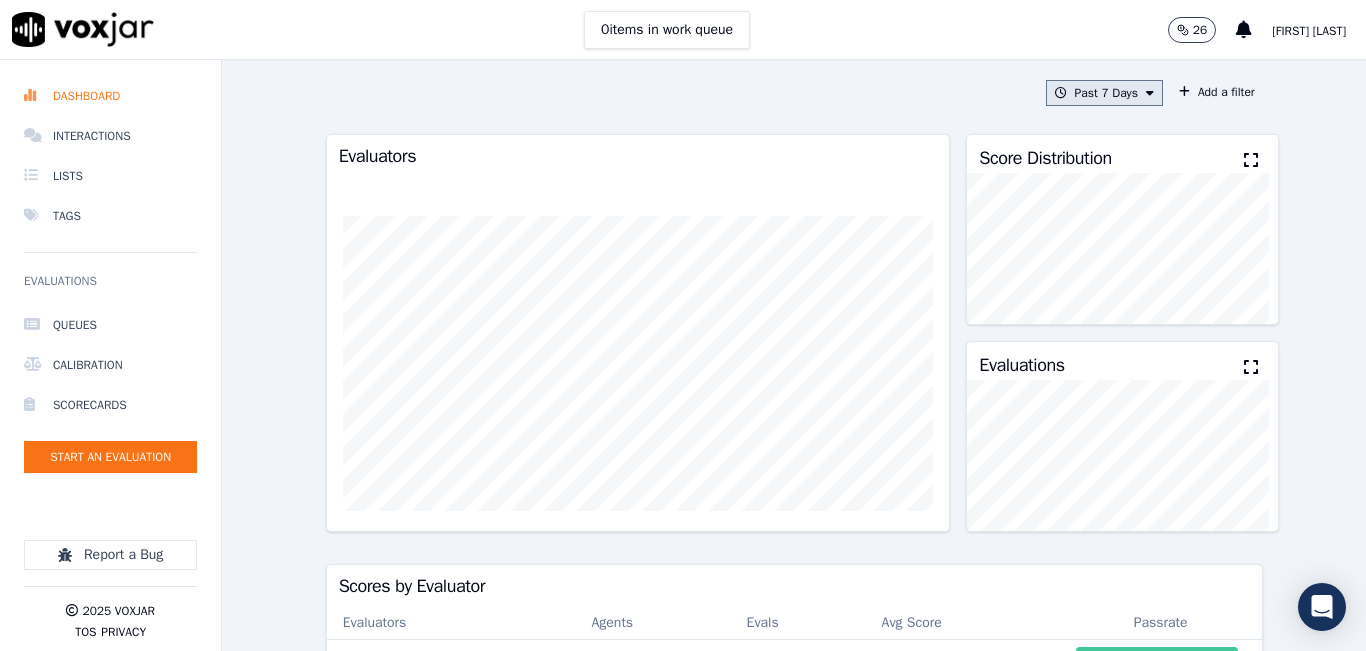 click on "Past 7 Days" at bounding box center [1104, 93] 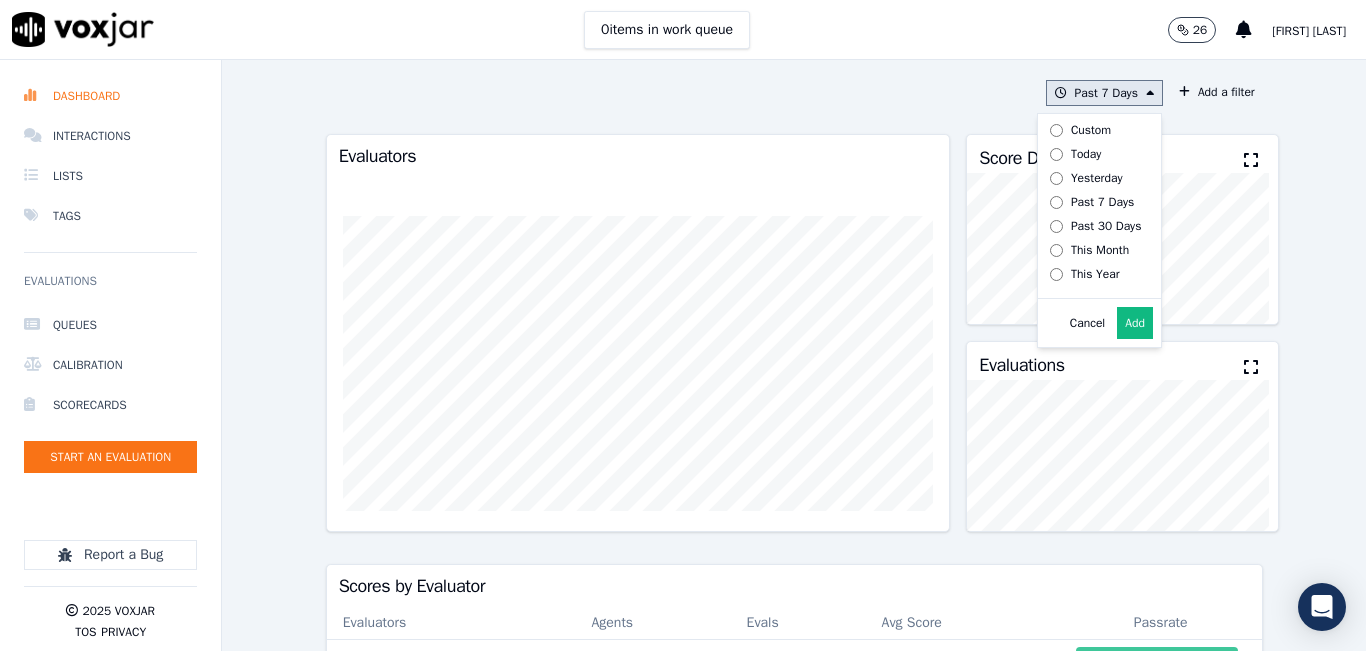click on "Add" at bounding box center (1135, 323) 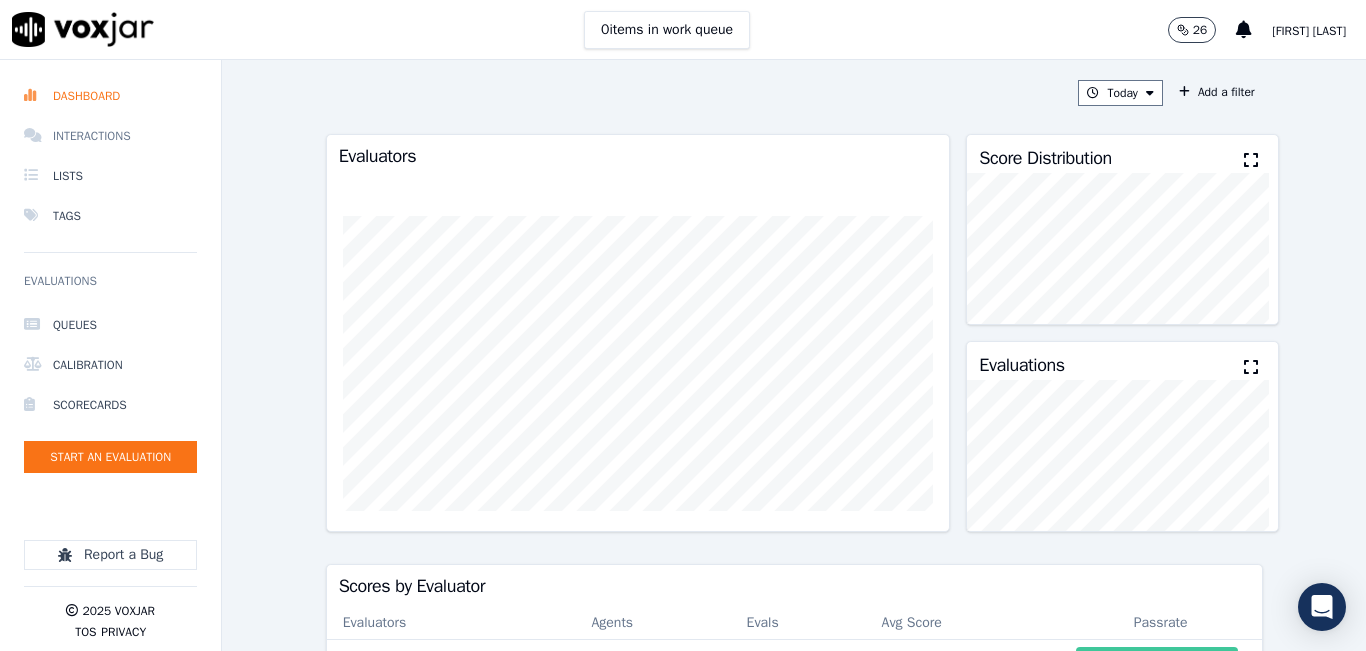 click on "Interactions" at bounding box center [110, 136] 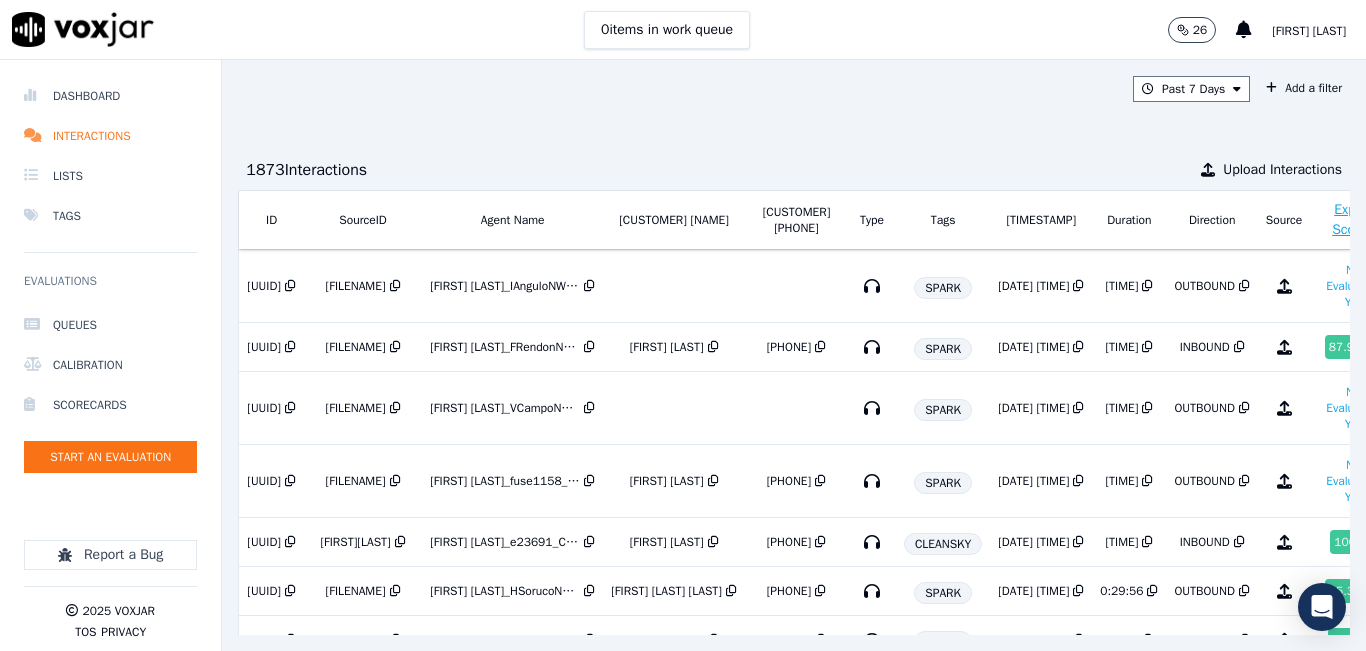 click on "[FIRST] [LAST]" at bounding box center (1309, 31) 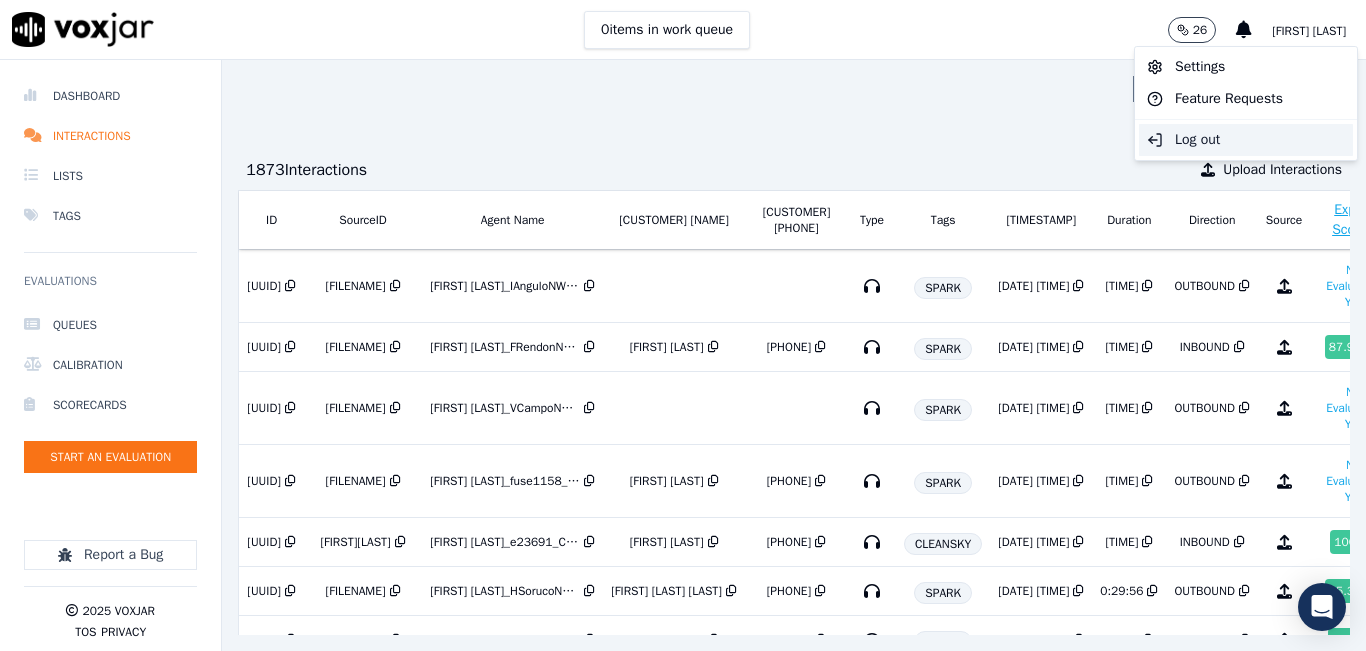 click on "Log out" at bounding box center (1246, 140) 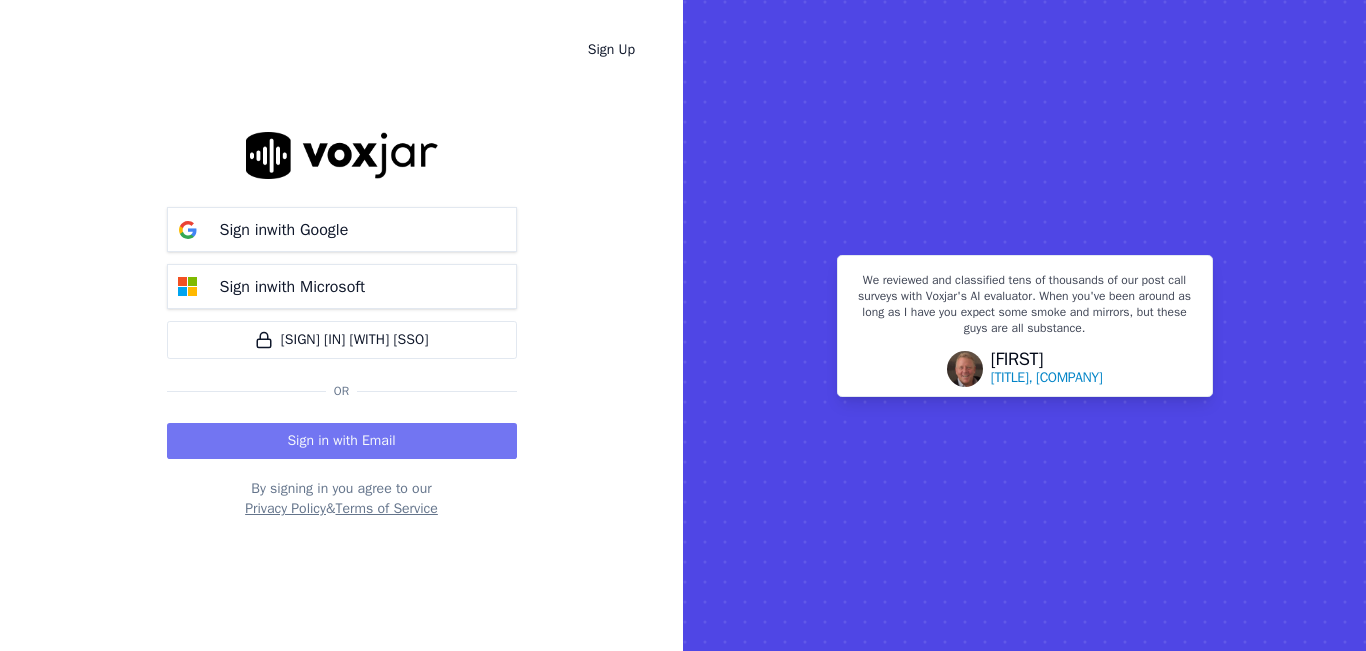 click on "Sign in with Email" at bounding box center [342, 441] 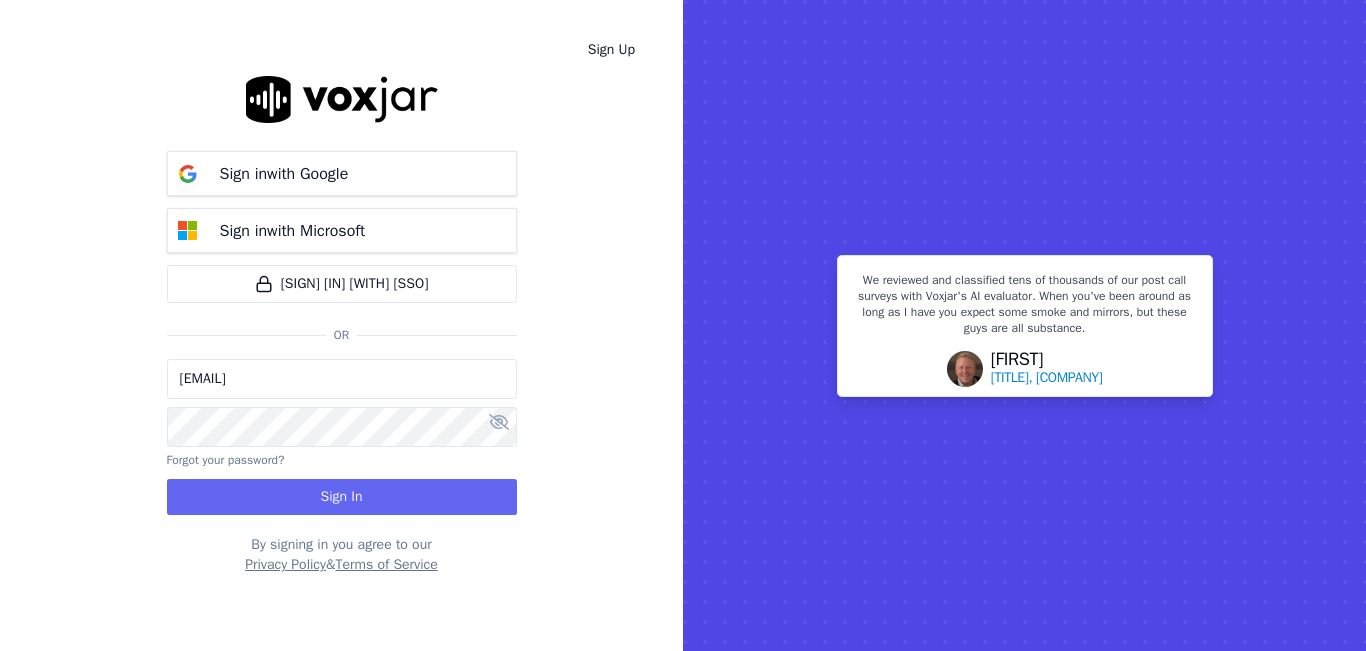 click on "[EMAIL]" at bounding box center [342, 379] 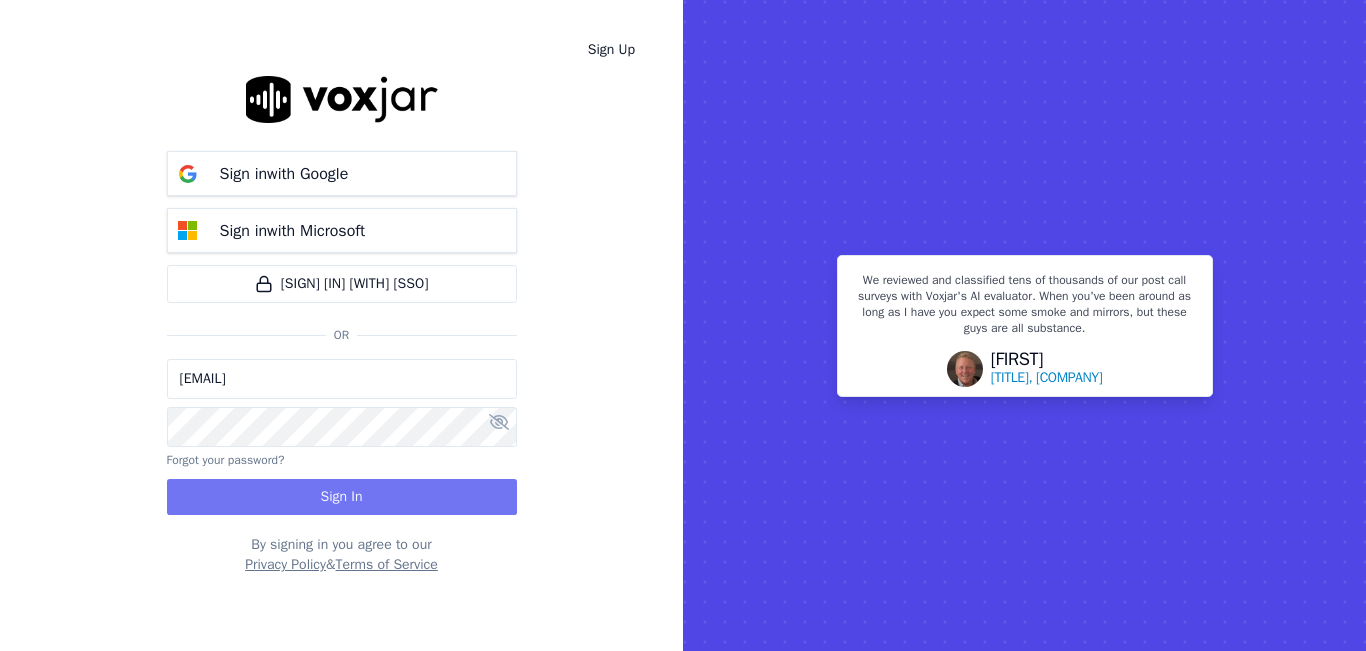 click on "Sign In" at bounding box center [342, 497] 